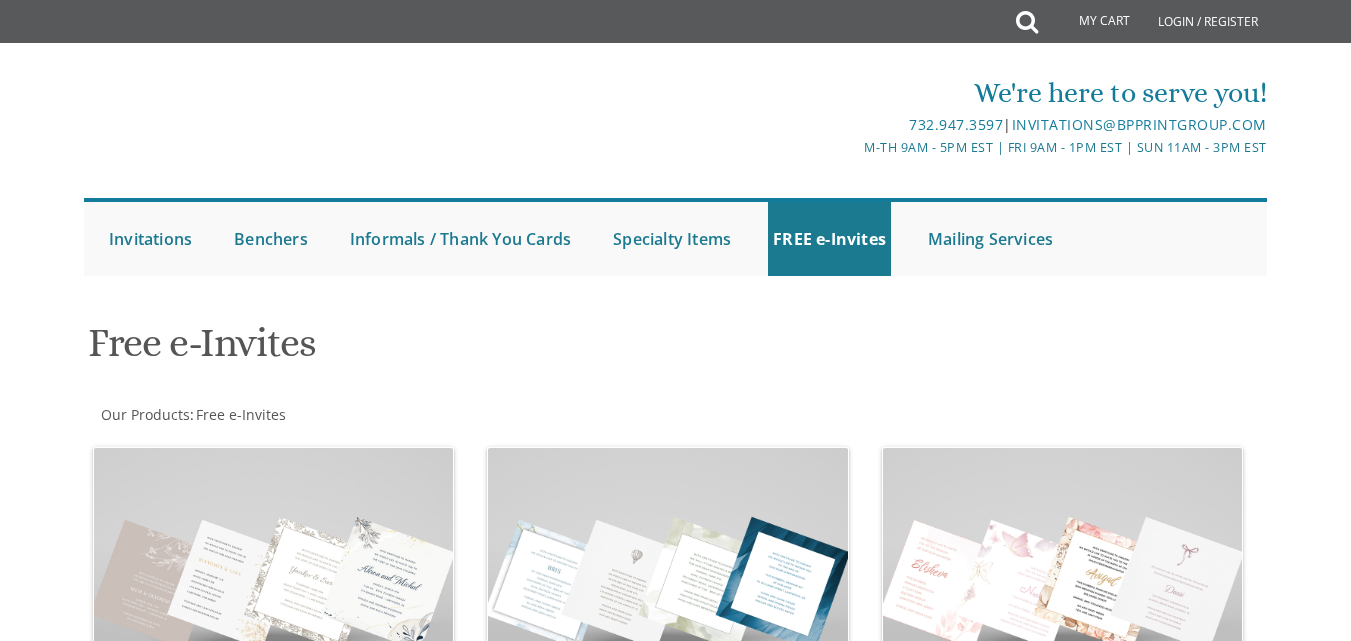 click on "Upsherin Invitations" at bounding box center (273, 1136) 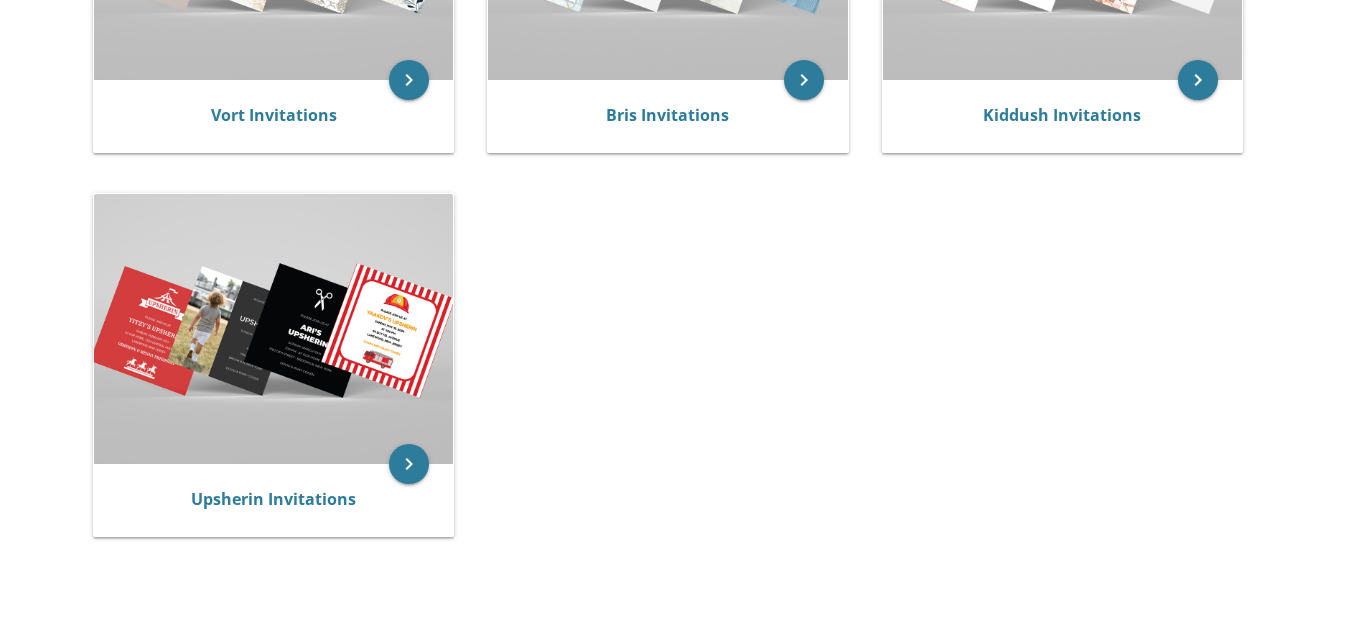 scroll, scrollTop: 0, scrollLeft: 0, axis: both 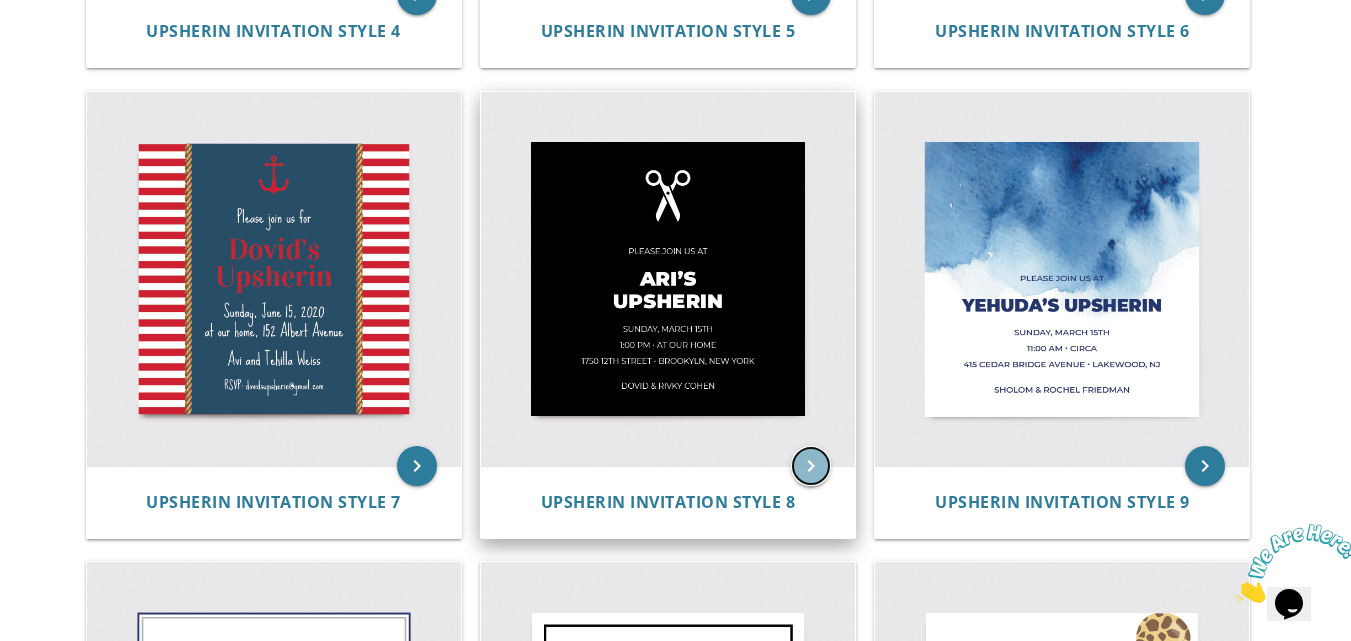 click on "keyboard_arrow_right" at bounding box center [811, 466] 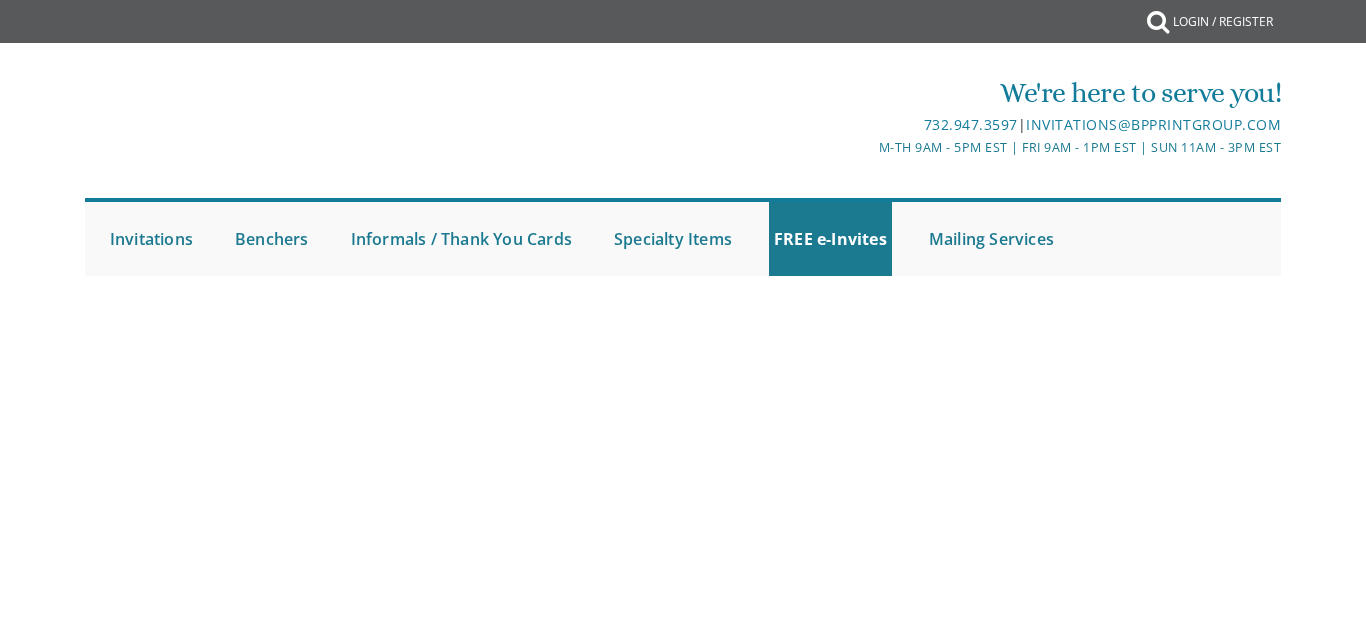 scroll, scrollTop: 0, scrollLeft: 0, axis: both 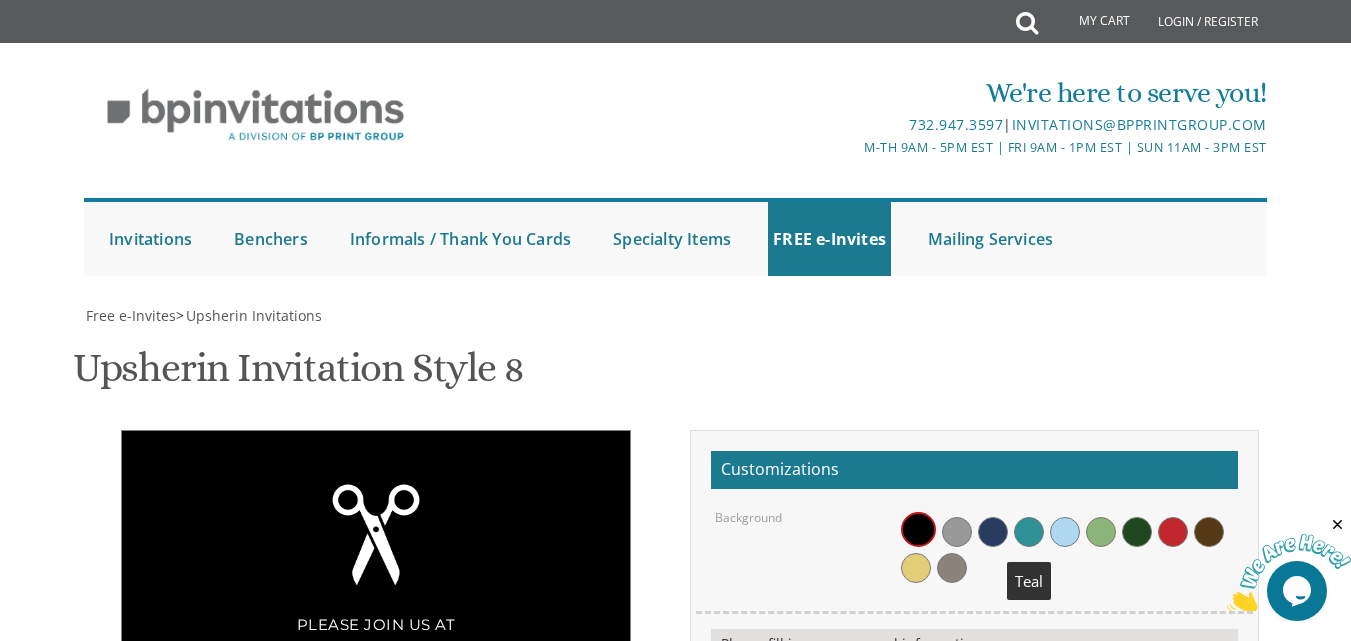 click at bounding box center (1029, 532) 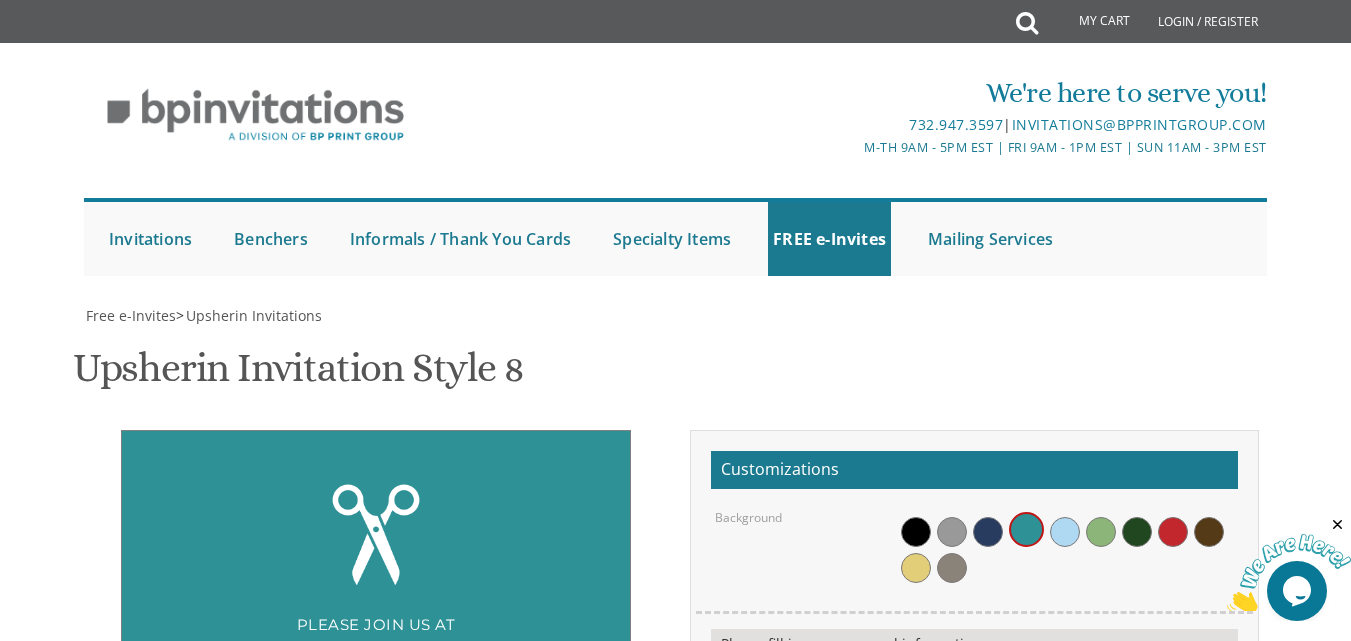 scroll, scrollTop: 457, scrollLeft: 0, axis: vertical 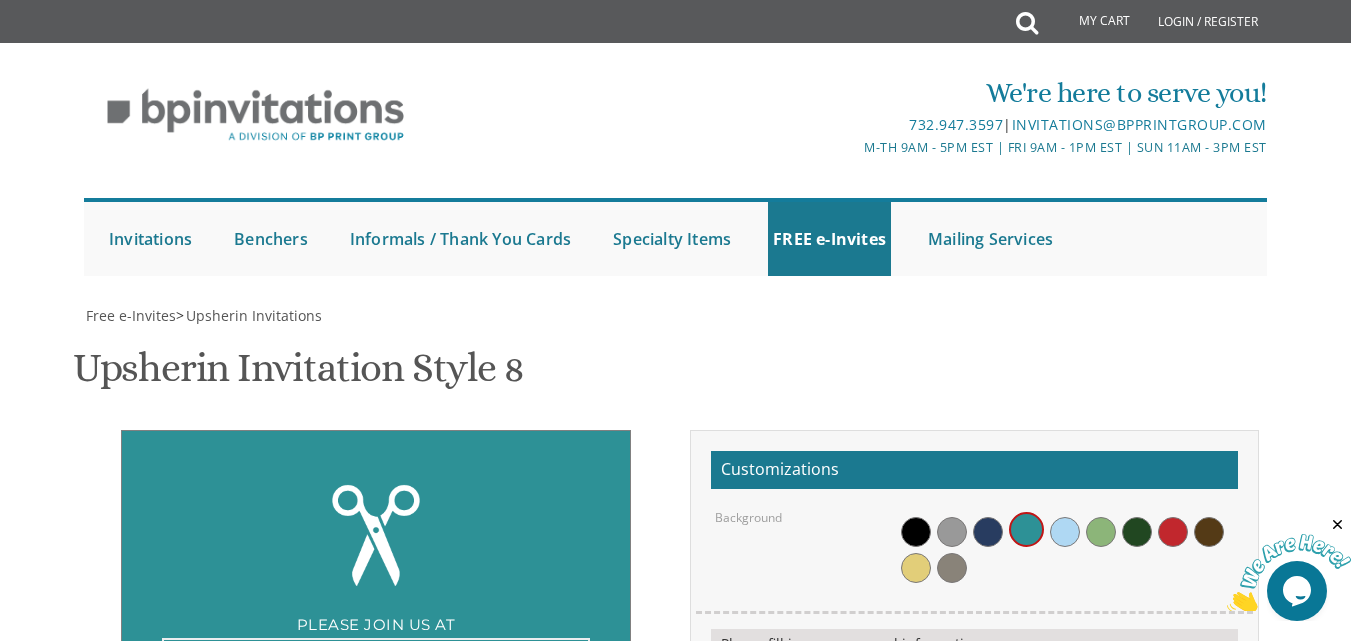 drag, startPoint x: 925, startPoint y: 340, endPoint x: 898, endPoint y: 338, distance: 27.073973 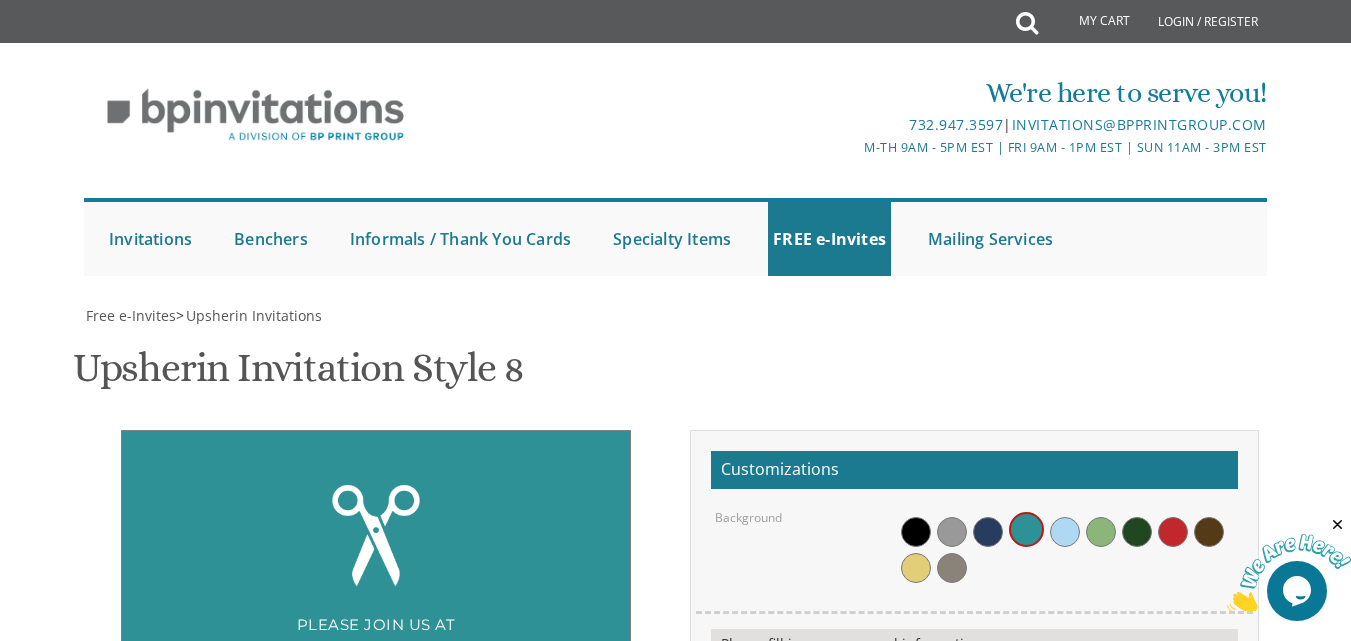 drag, startPoint x: 935, startPoint y: 416, endPoint x: 883, endPoint y: 414, distance: 52.03845 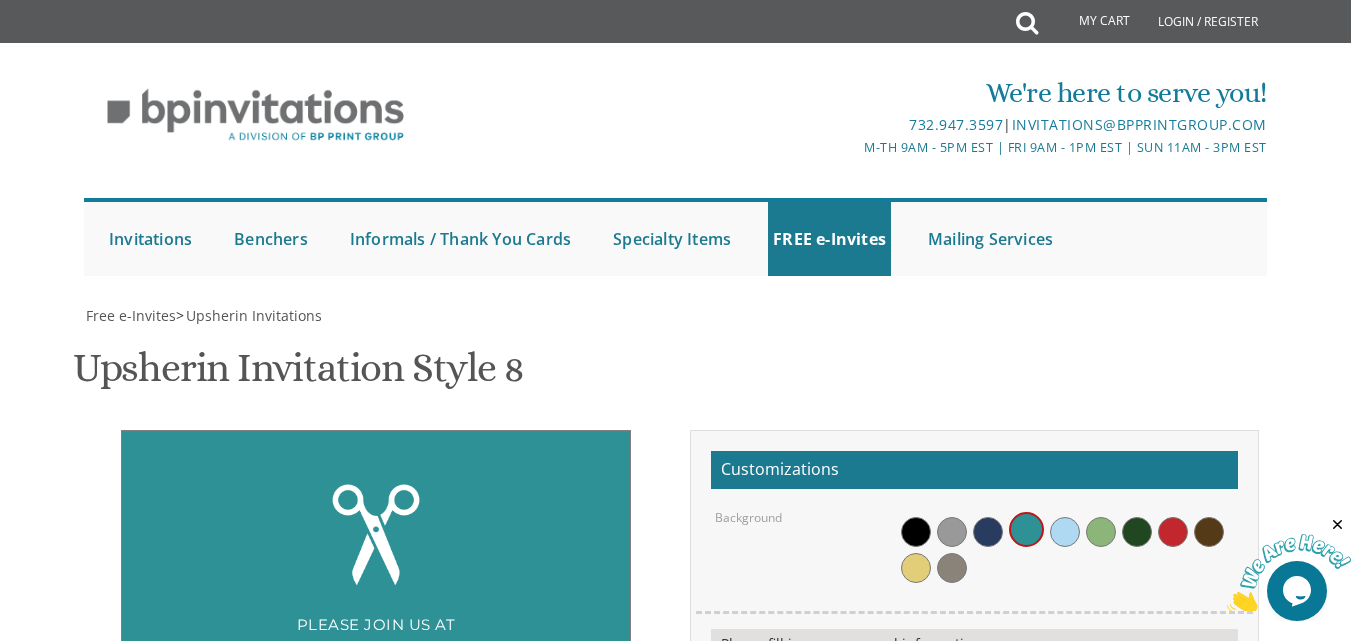 click on "Please join us at
[NAME]'s
Upsherin
[DAY], [MONTH] [DAY_NUMTH]
[TIME] • at our home
• [CITY], [STATE]
[FIRST] and [LAST]" at bounding box center (376, 708) 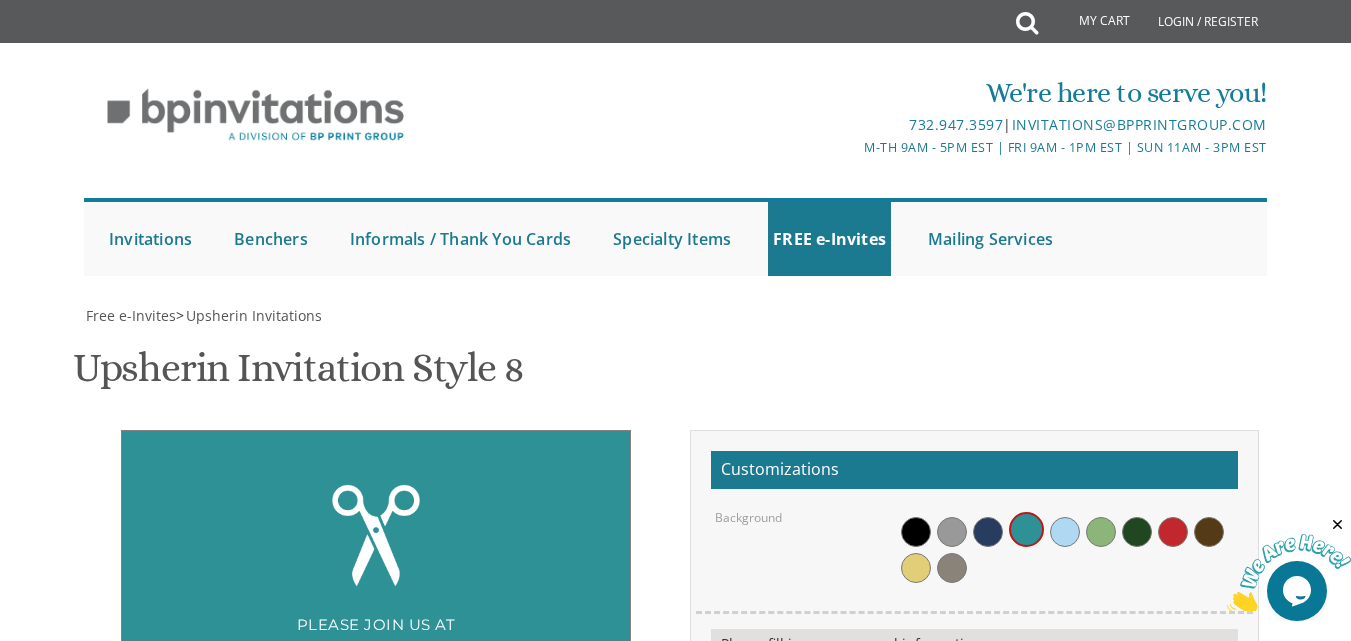 click on "[DAY], [MONTH] [DAY_NUMTH]
[TIME] • at our home
[NUMBER] [STREET] • [CITY], [STATE]" at bounding box center [1066, 892] 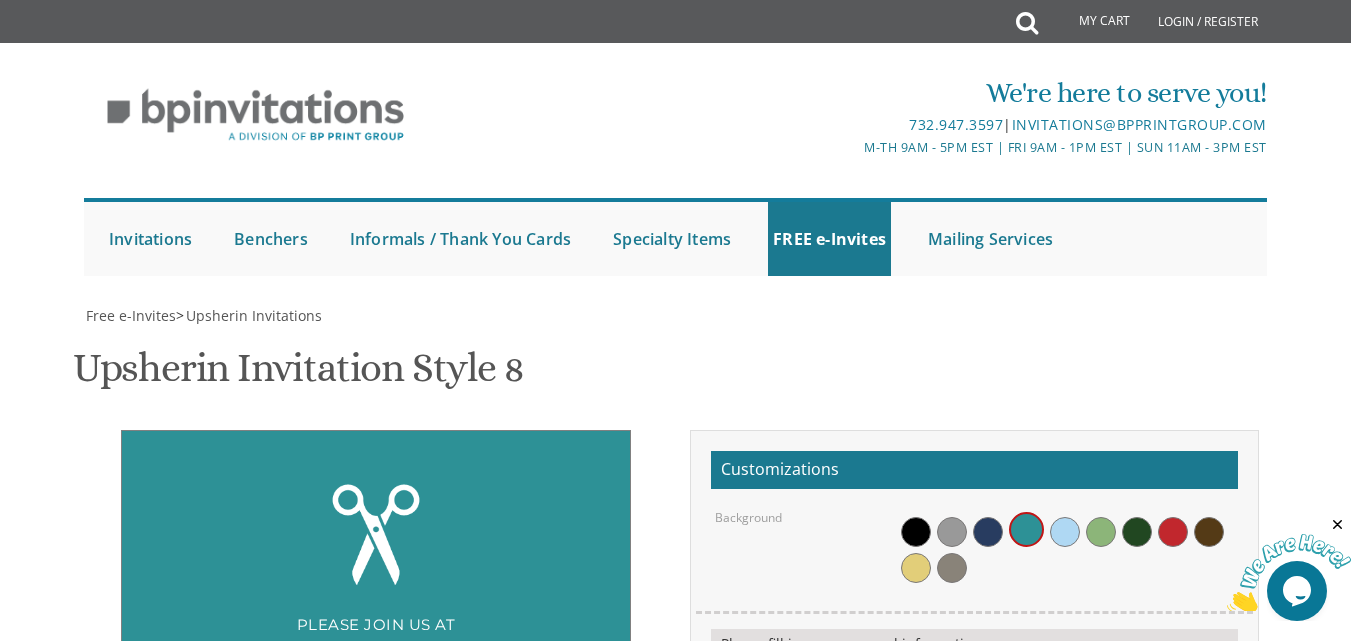 click on "Edit Details:
[DAY], [MONTH] [DAY_NUMTH]
[TIME] • at our home
[NUMBER] [STREET] • [CITY], [STATE]" at bounding box center (974, 892) 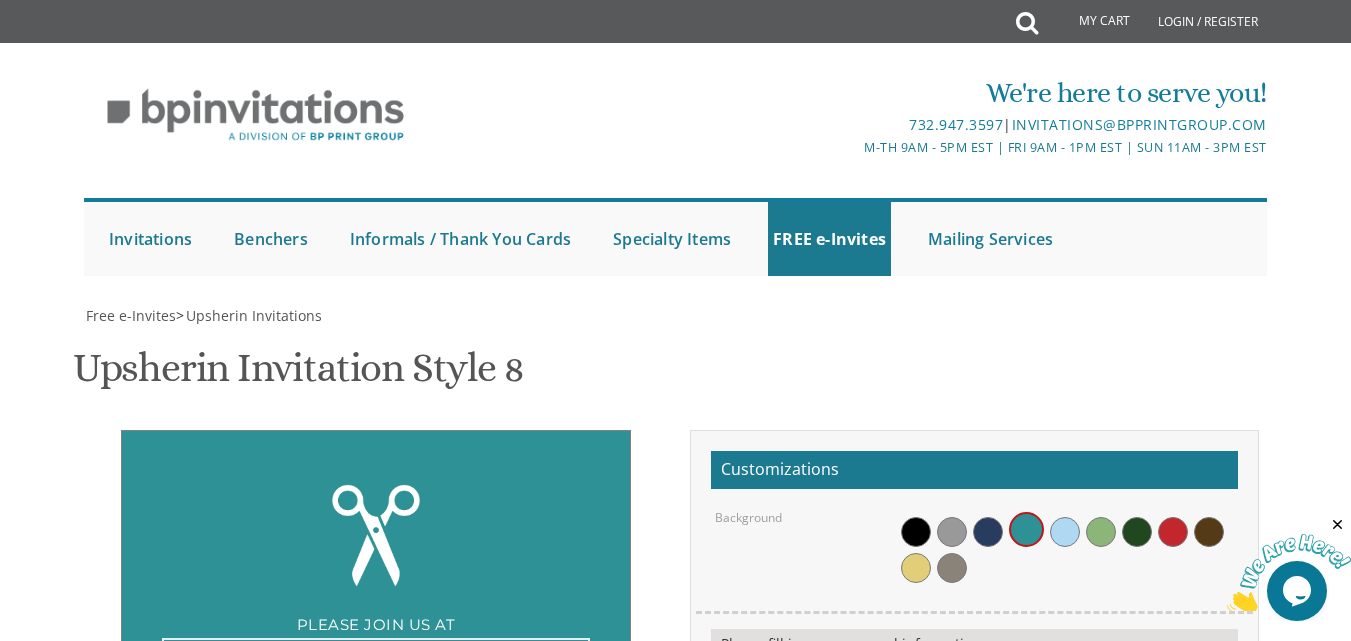 click on "Ari's
Upsherin" at bounding box center [1066, 808] 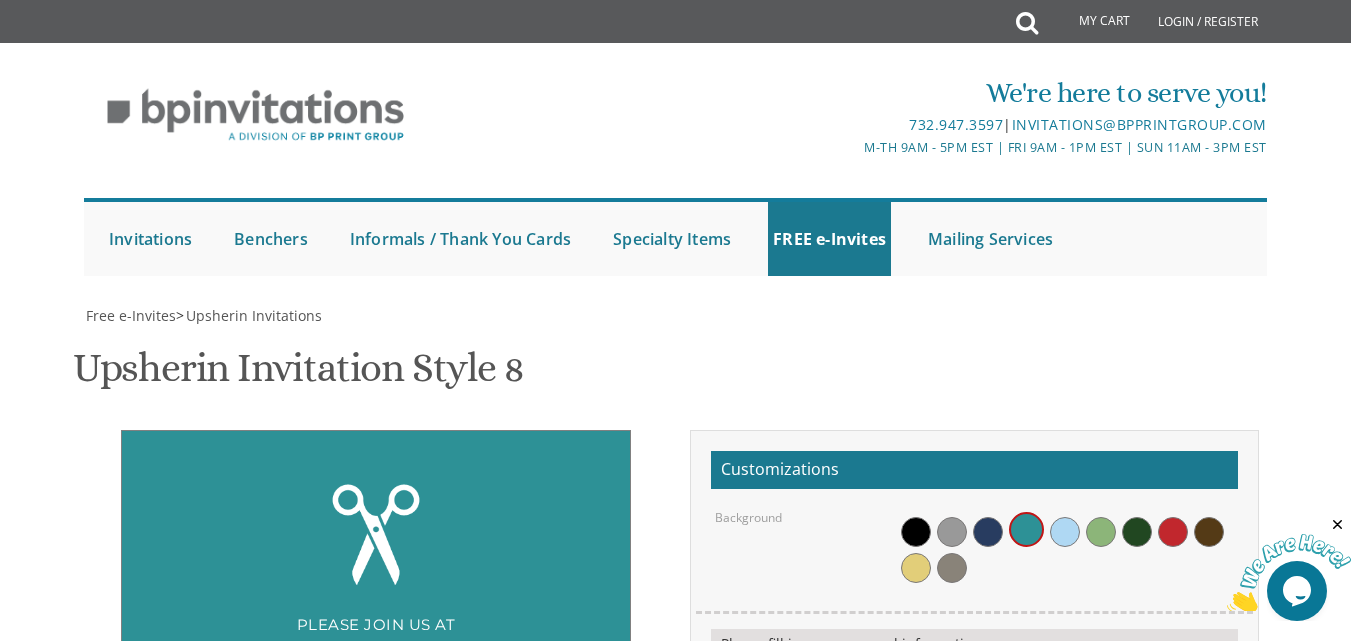 scroll, scrollTop: 750, scrollLeft: 0, axis: vertical 